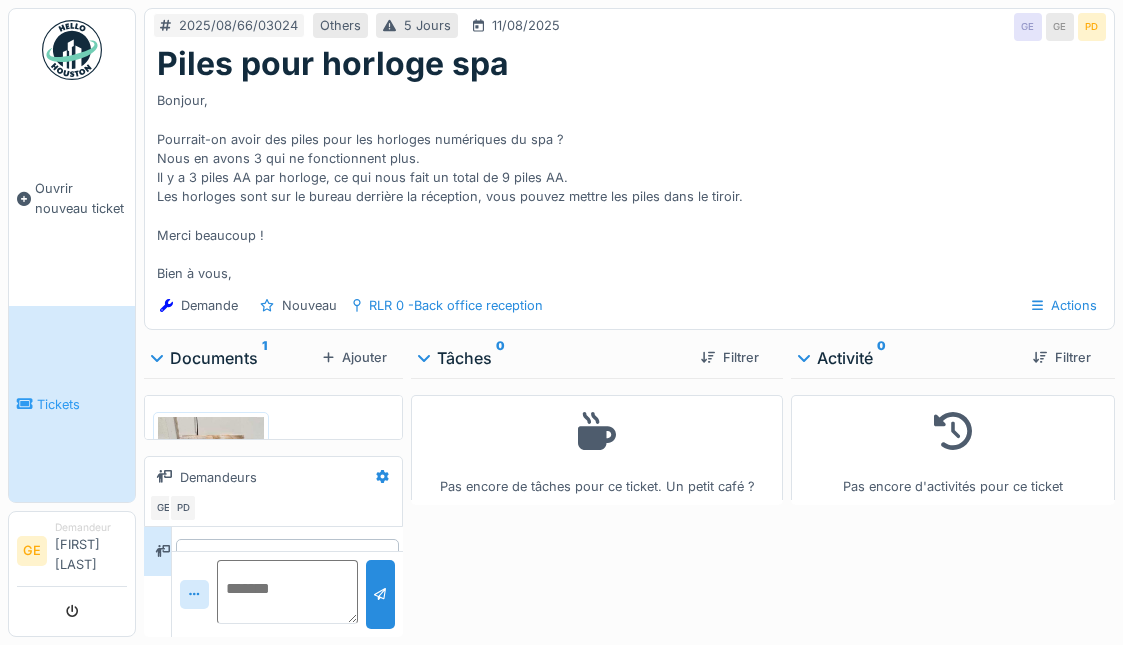 scroll, scrollTop: 0, scrollLeft: 0, axis: both 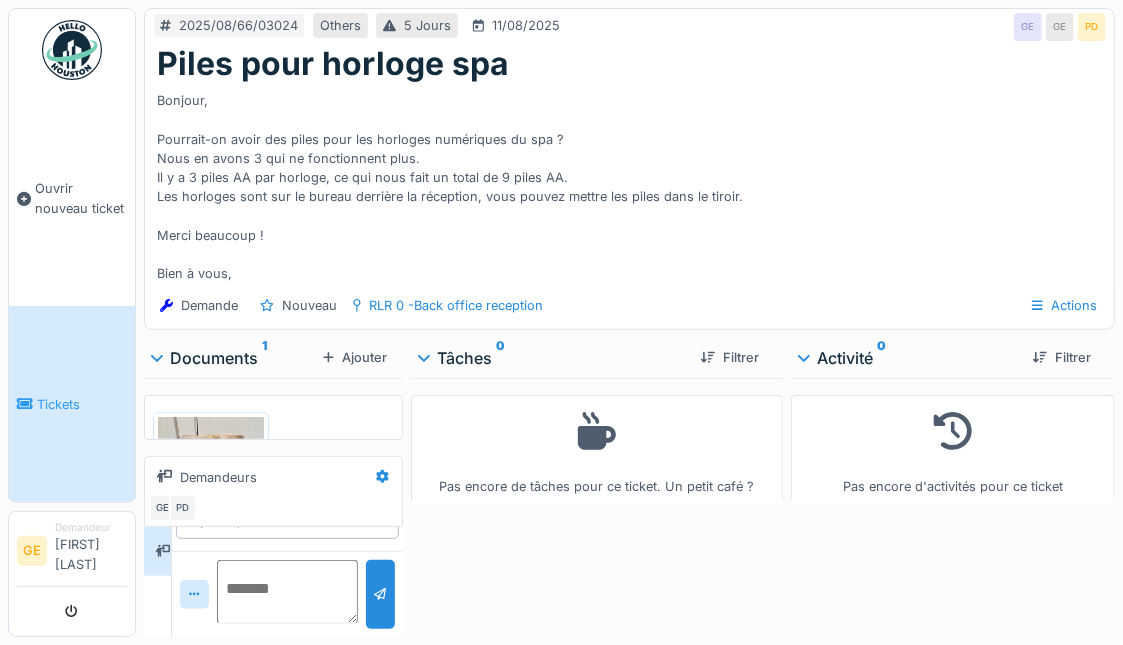 click on "Pas encore de tâches pour ce ticket. Un petit café ?" at bounding box center [597, 503] 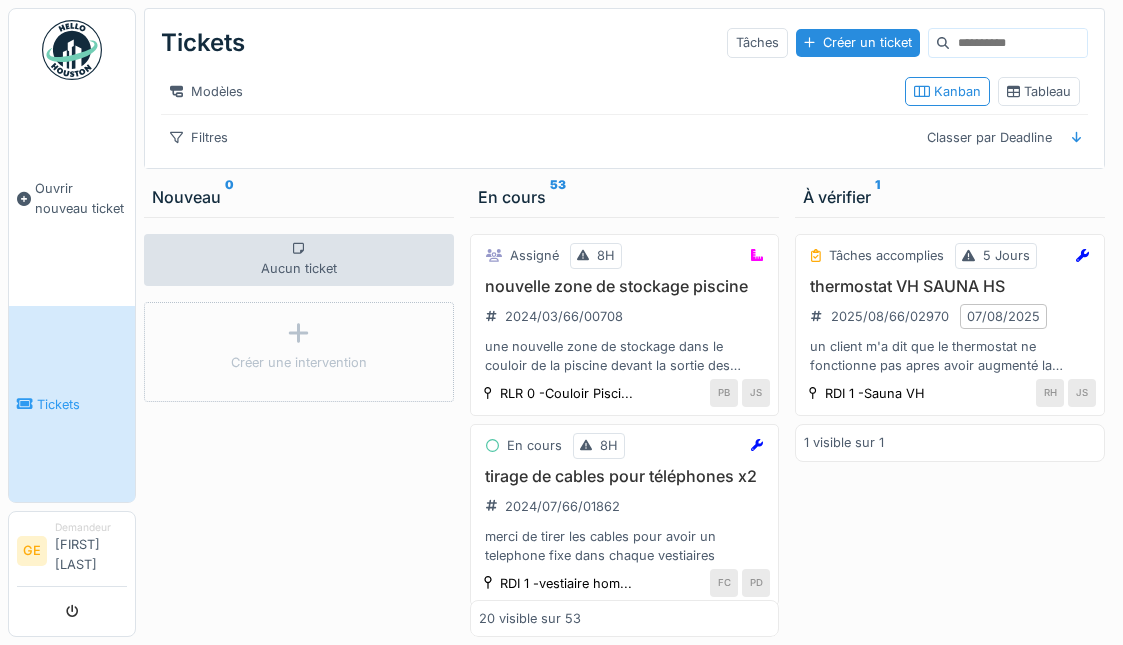 scroll, scrollTop: 0, scrollLeft: 0, axis: both 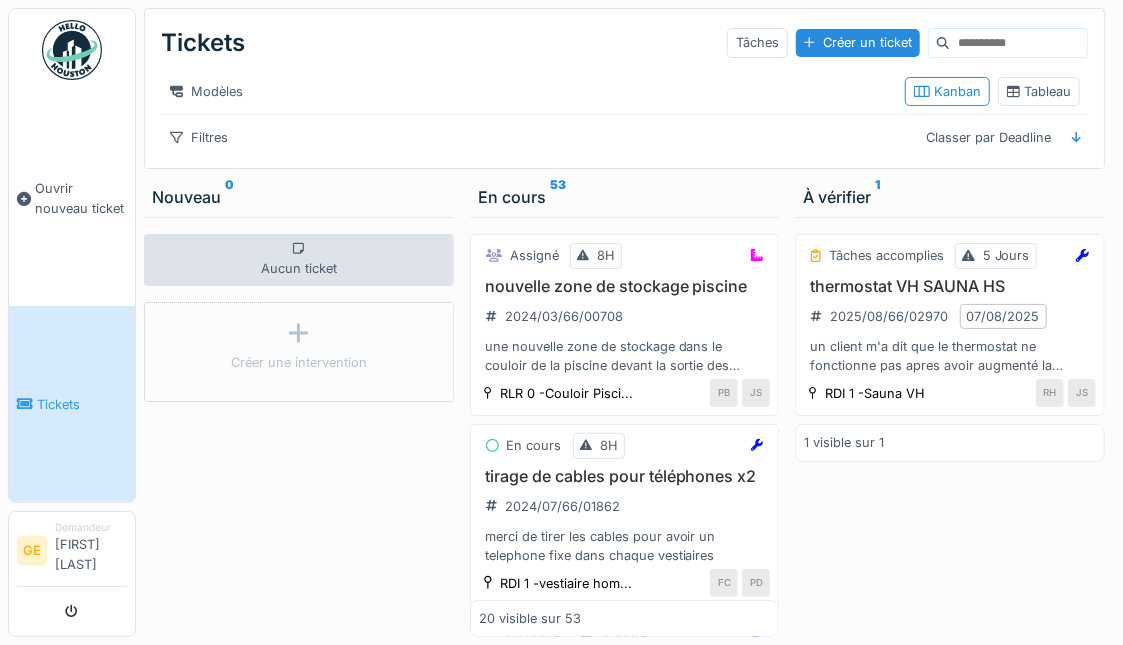 click on "Demandeur
Gaëlle Eon duval" at bounding box center [91, 551] 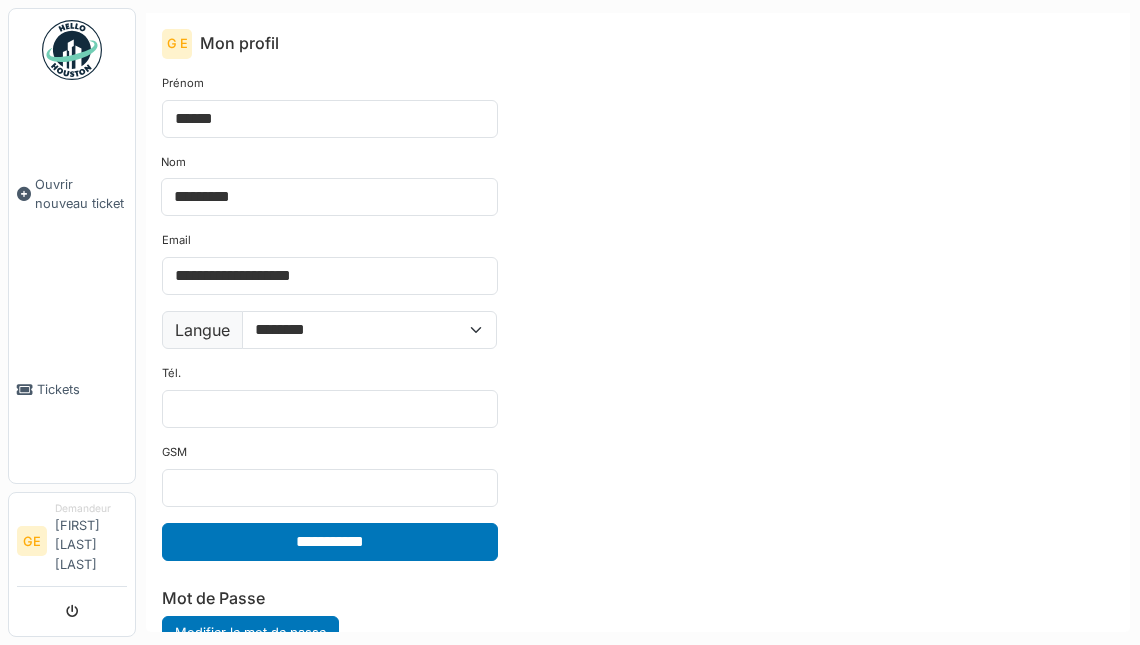 scroll, scrollTop: 0, scrollLeft: 0, axis: both 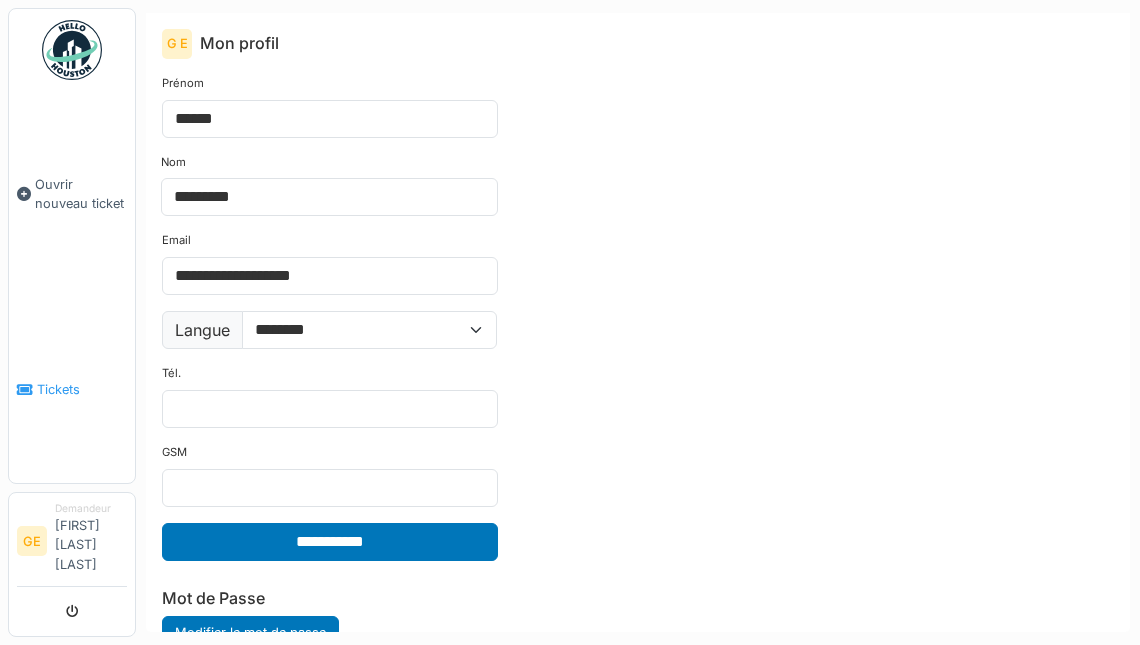 click on "Tickets" at bounding box center [72, 390] 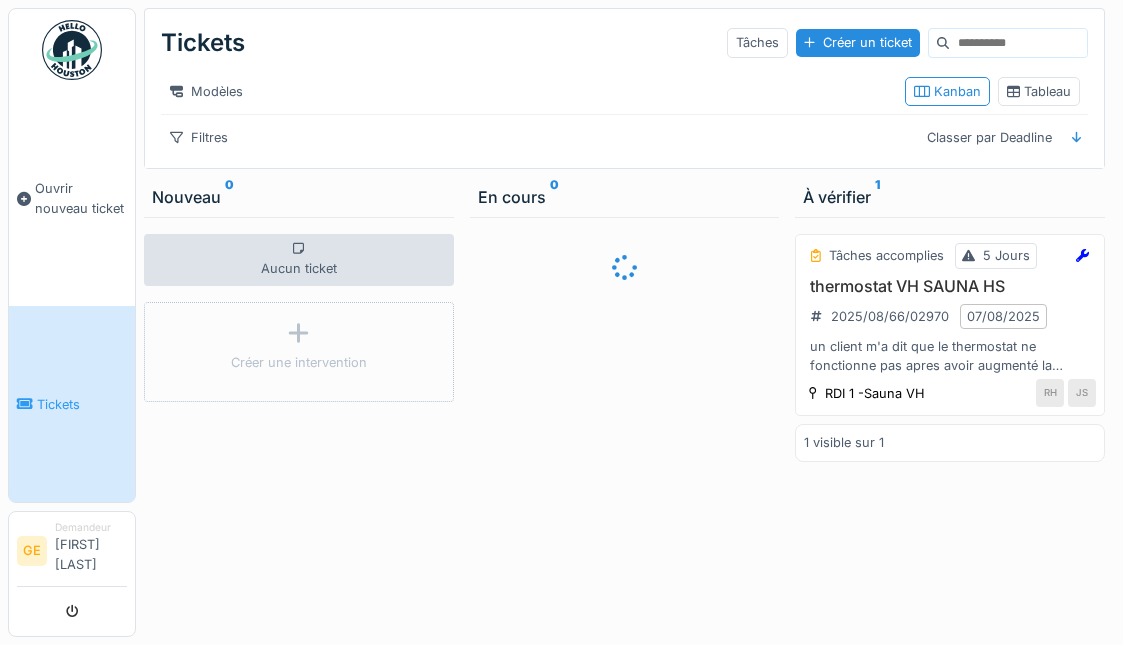 scroll, scrollTop: 0, scrollLeft: 0, axis: both 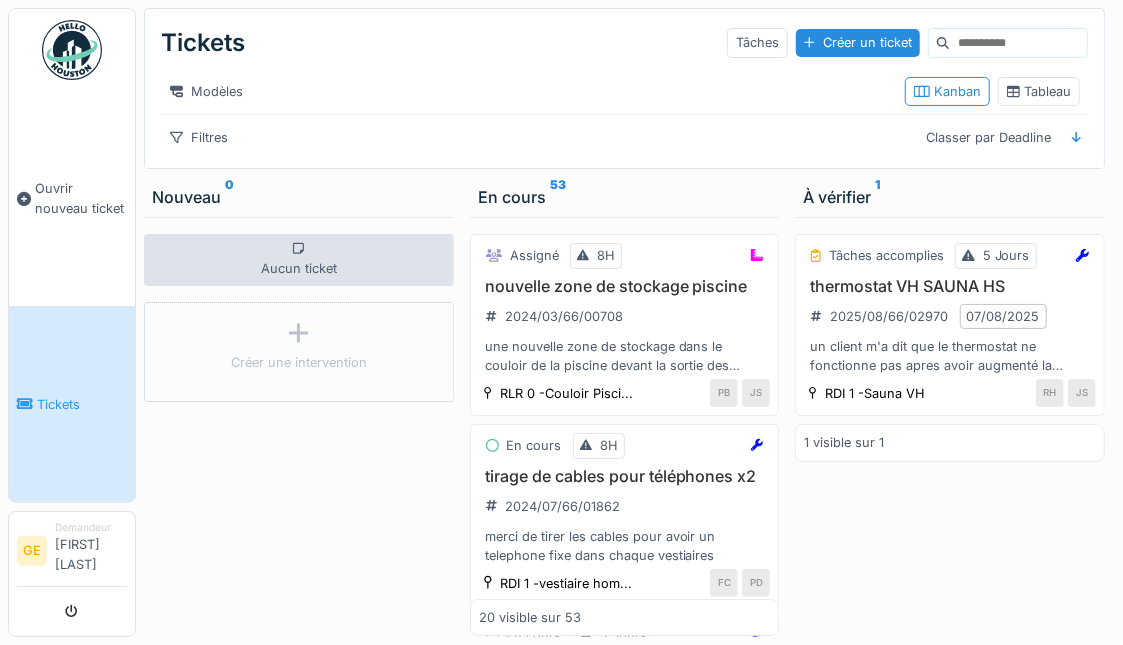 click on "Aucun ticket Créer une intervention" at bounding box center [299, 427] 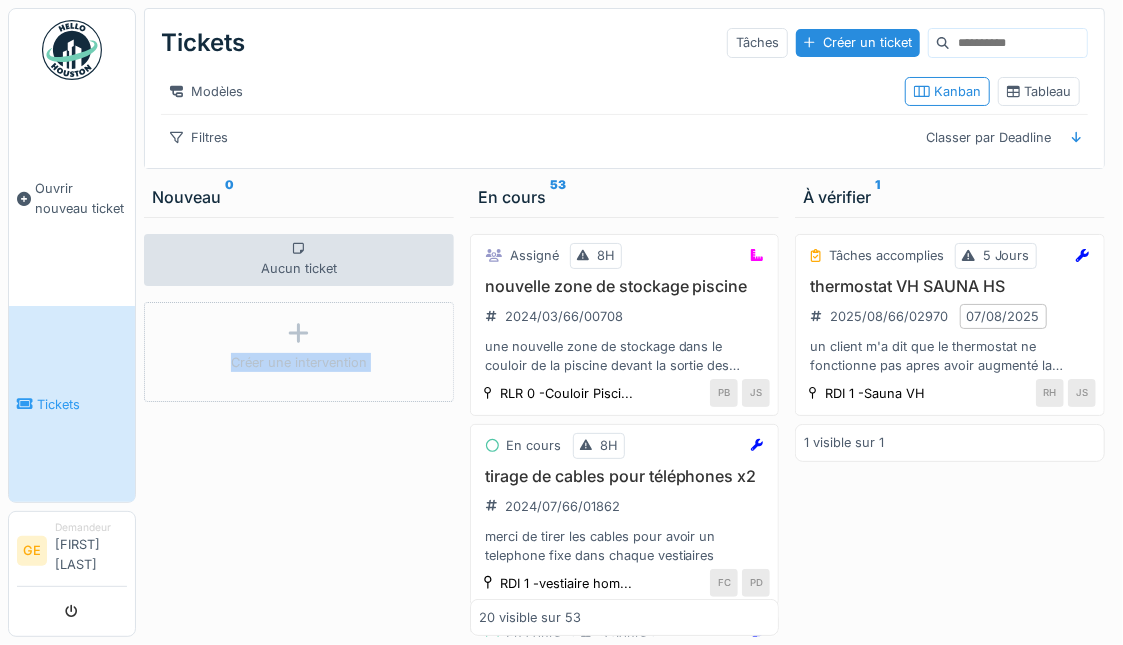 click on "Aucun ticket Créer une intervention" at bounding box center (299, 427) 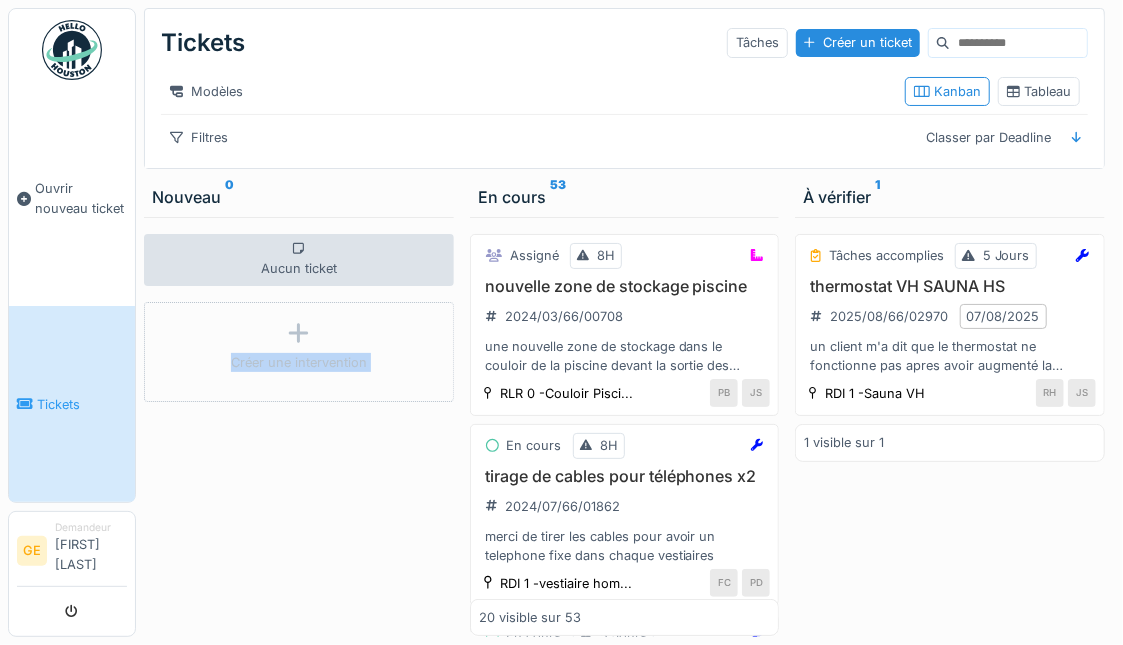 scroll, scrollTop: 16, scrollLeft: 0, axis: vertical 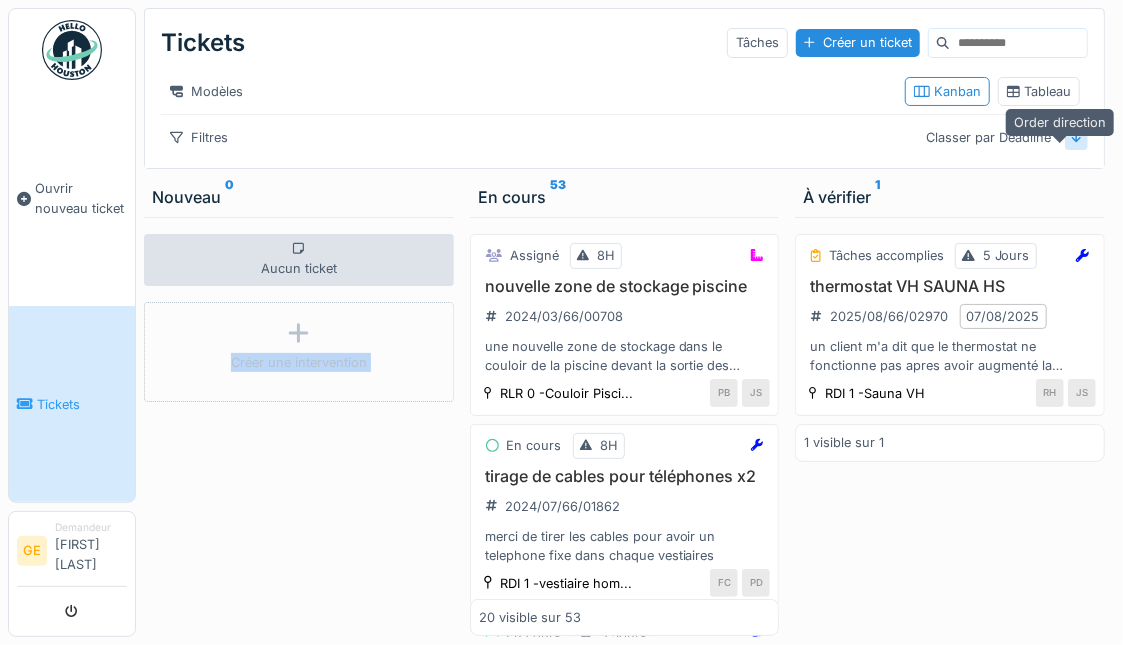 click 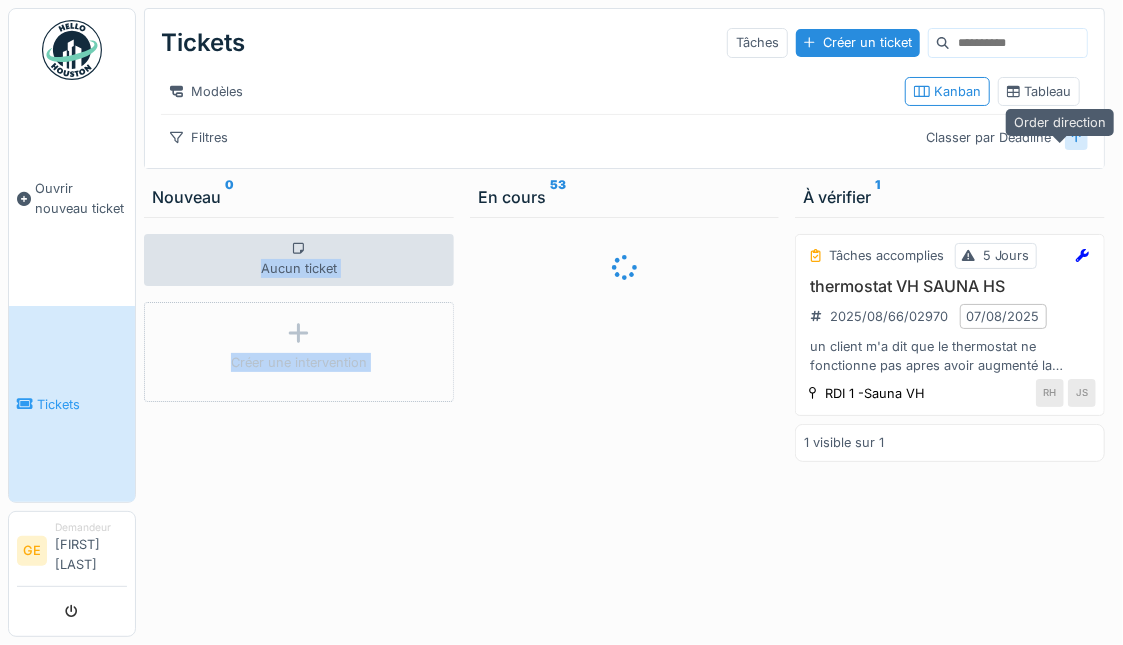click 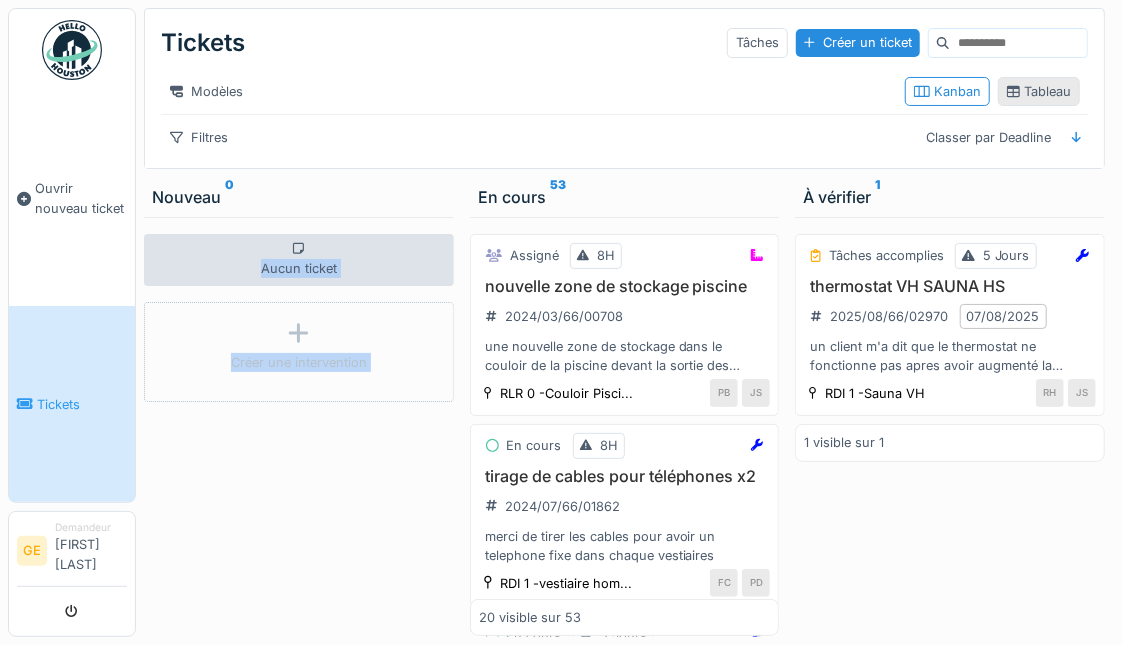 click on "Tableau" at bounding box center [1039, 91] 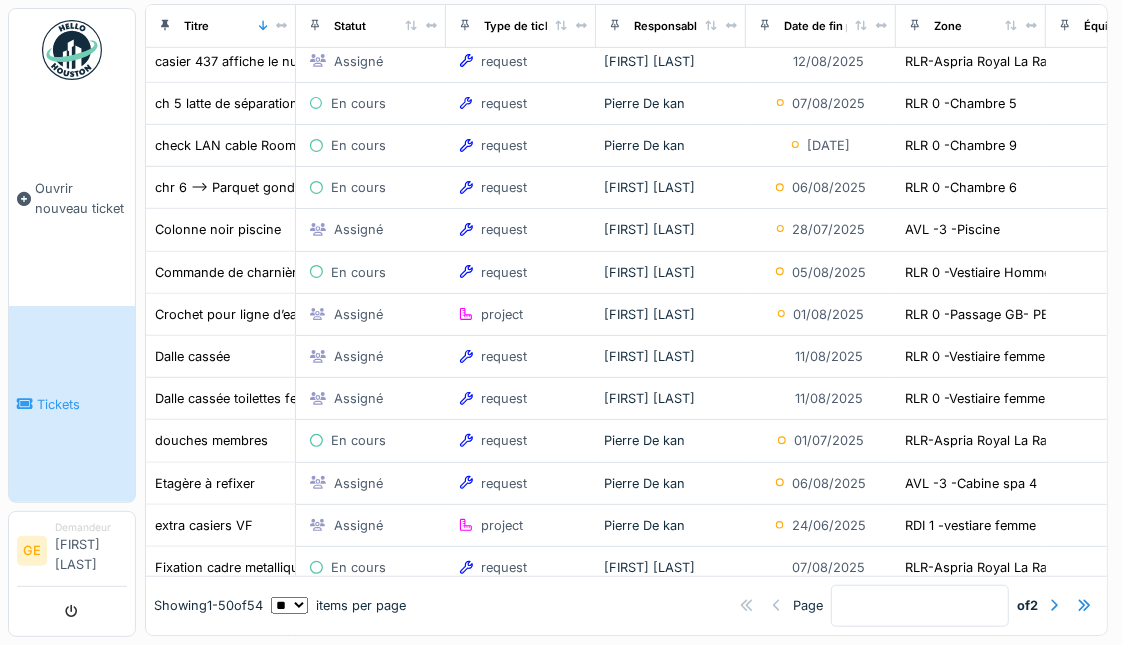 scroll, scrollTop: 467, scrollLeft: 0, axis: vertical 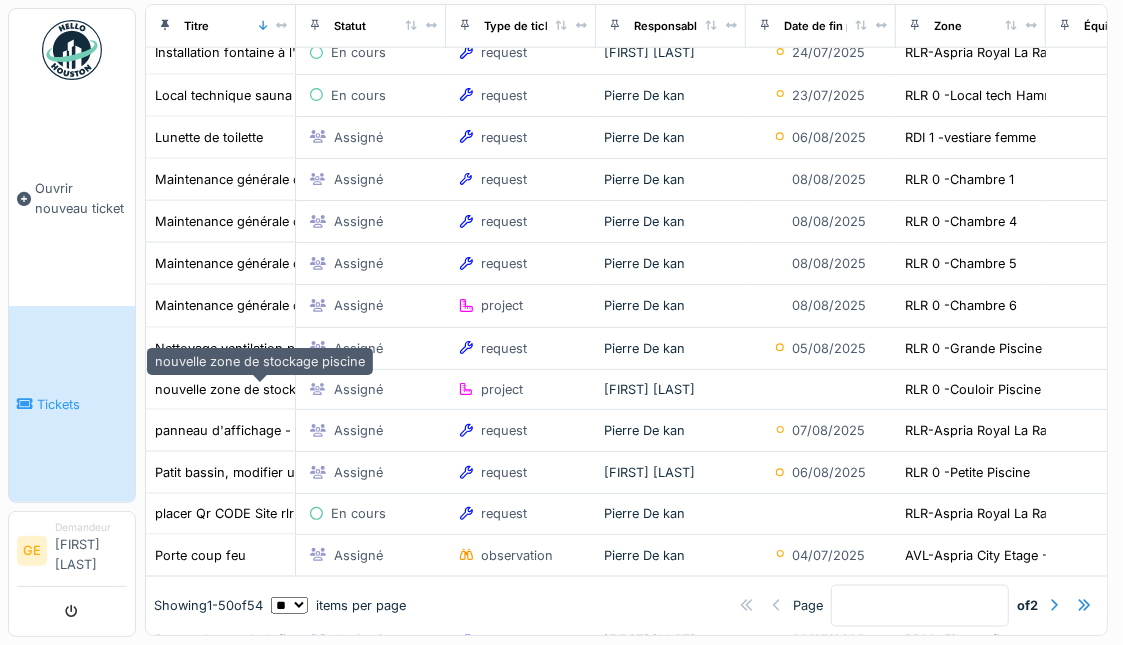 click on "3 prises qui ne fonctionnent plus à l'entrée de la crèche En cours request Joel Simoes 13/07/2025 RLR-Aspria Royal La Rasante Etage 0 bac à essuis Assigné request Pierre De kan 24/06/2025 RDI 1 -vestiaire homme bac pour essuis VH Assigné request Pierre De kan RDI 1 -vestiaire homme cable HDMI de la salle Energy cassé  Assigné request Pierre De kan 05/08/2025 RDI 1 -Studio Energy cache d'une rampe Assigné request Pierre De kan 06/08/2025 RLR 0 -Acces Piscine casier 261 VH Assigné request Pierre De kan 07/08/2025 RDI-Aspria Club Etage 1 casier 437 affiche le numéro 438 .... Assigné request Joel Simoes 12/08/2025 RLR-Aspria Royal La Rasante Etage 0 ch 5 latte de séparation en bois fendue avec pointe qui ressort, à fixer asap, dangereux (client en arrivée aujourd'hui séjourne jusqu'à lundi, mais il serai bien de sécuriser cela demain svp) En cours request Pierre De kan 07/08/2025 RLR 0 -Chambre 5 check LAN cable Room 10 to add a new access Poingt En cours request Pierre De kan 25/07/2025 request" at bounding box center [671, 237] 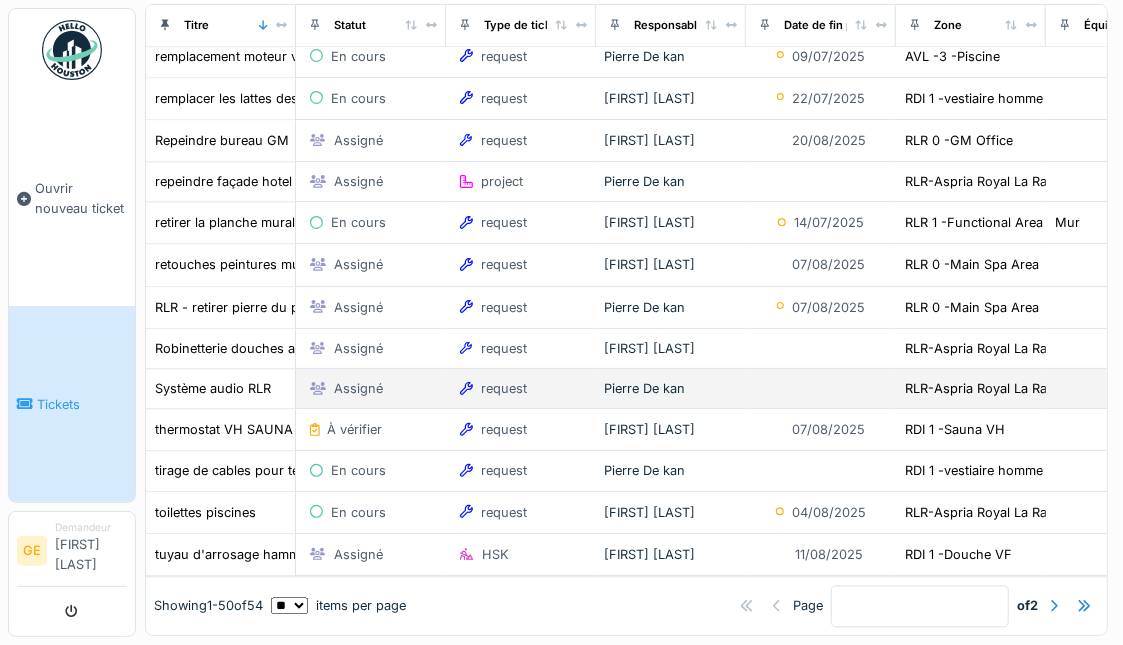 scroll, scrollTop: 1772, scrollLeft: 0, axis: vertical 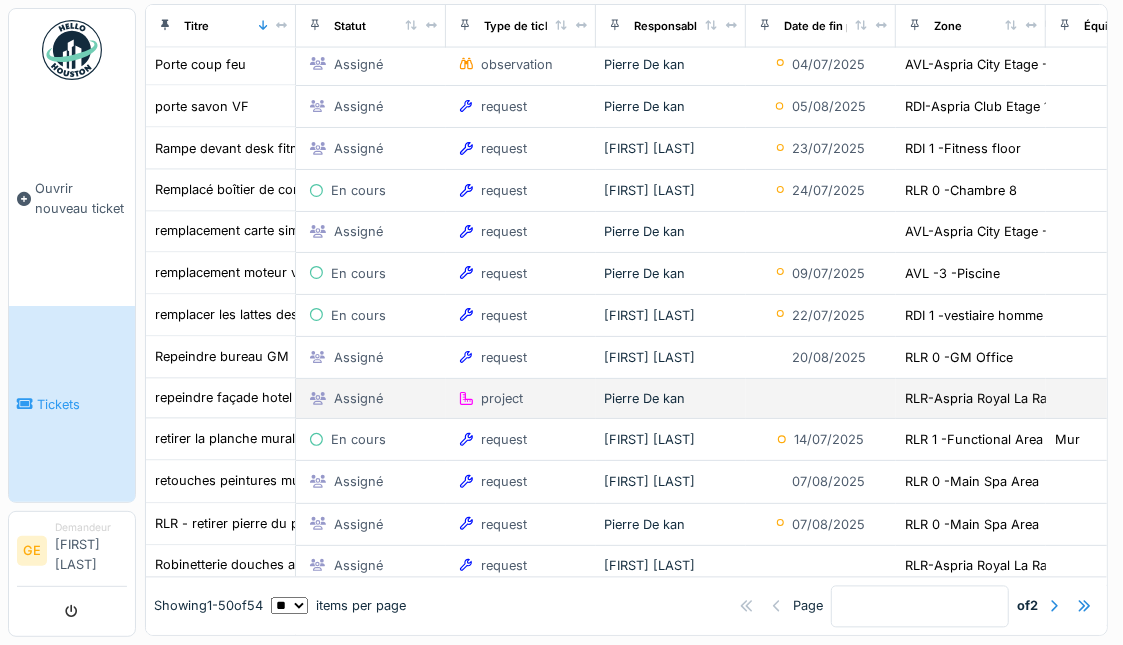 click on "Assigné" at bounding box center [358, 398] 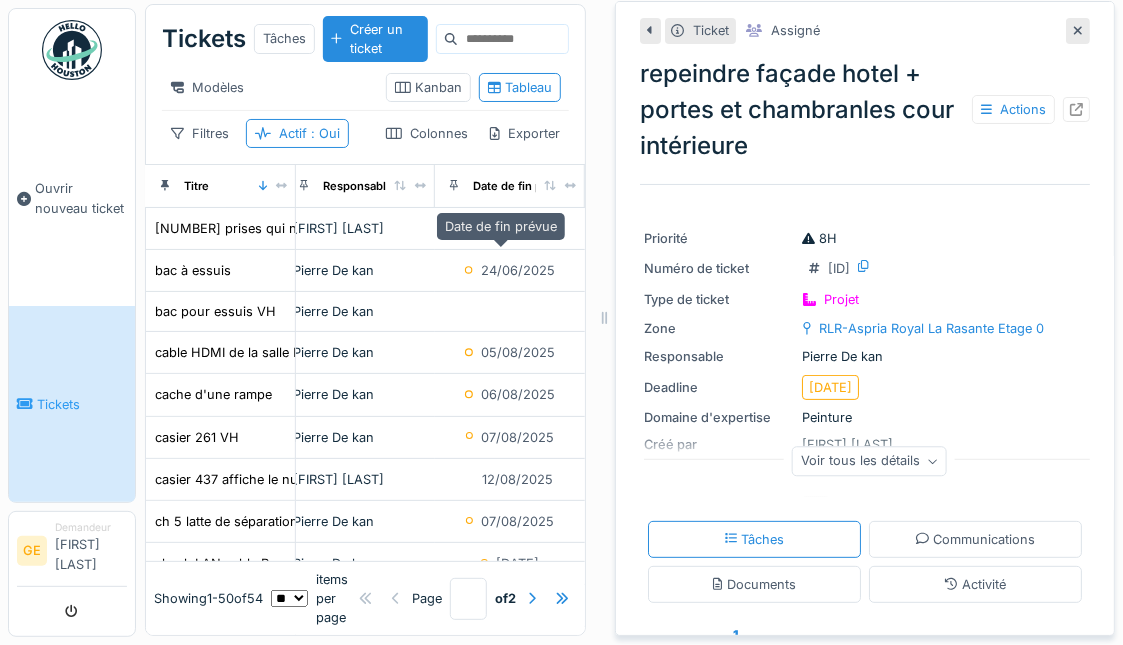 scroll, scrollTop: 0, scrollLeft: 337, axis: horizontal 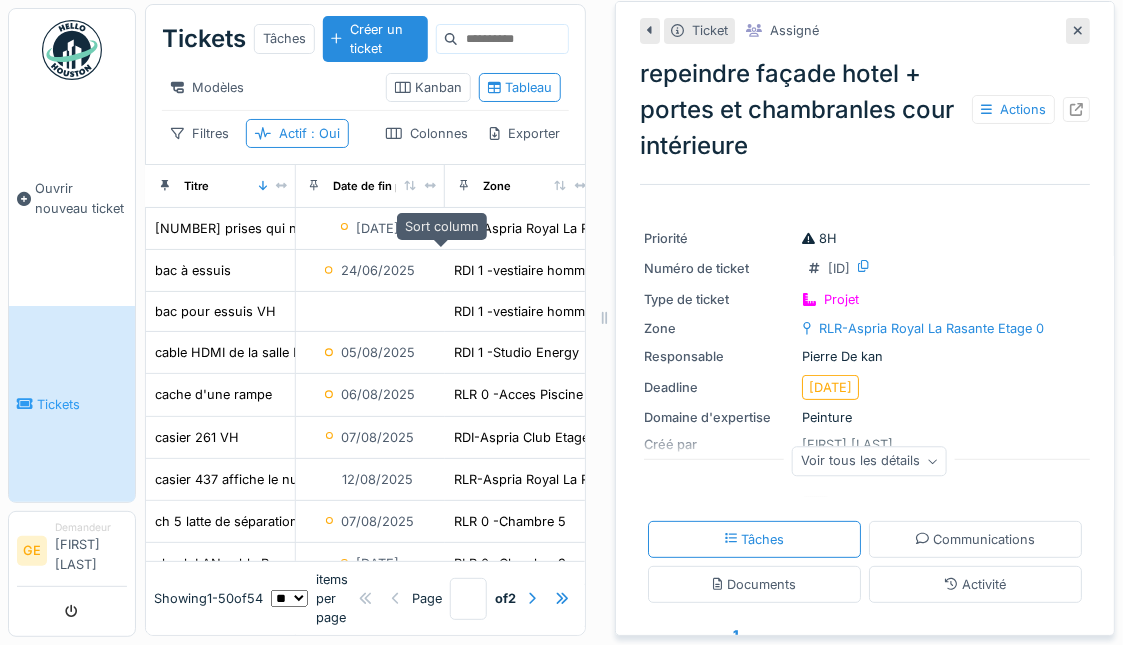 click on "Titre Statut Type de ticket Responsable Date de fin prévue Zone Équipement" at bounding box center (220, 185) 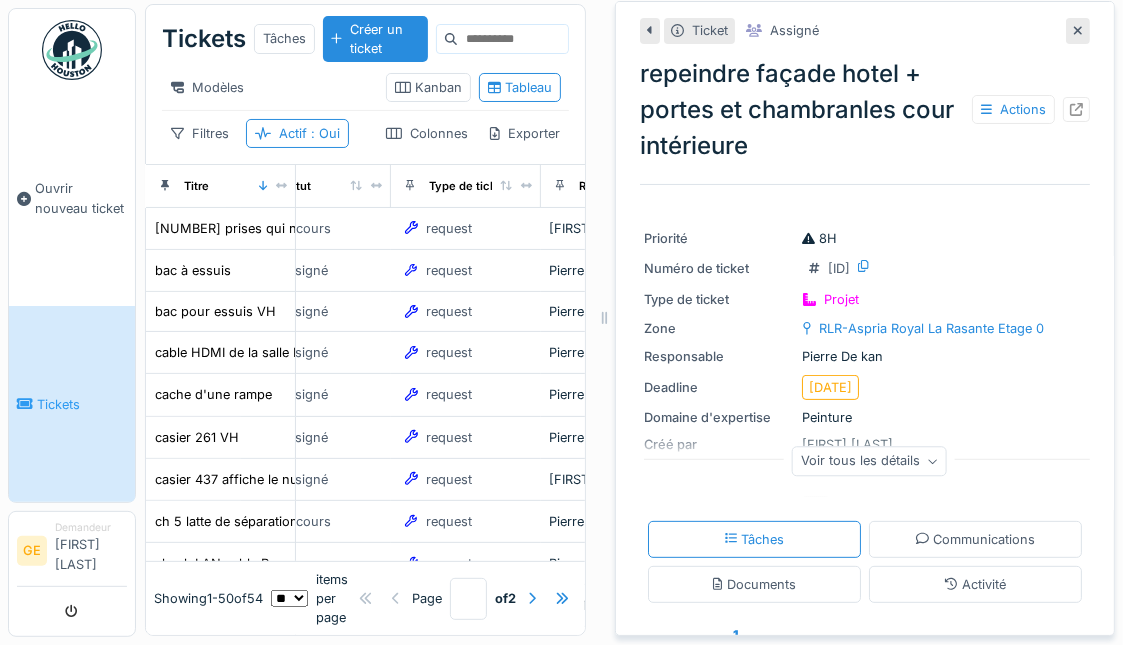 scroll, scrollTop: 0, scrollLeft: 6, axis: horizontal 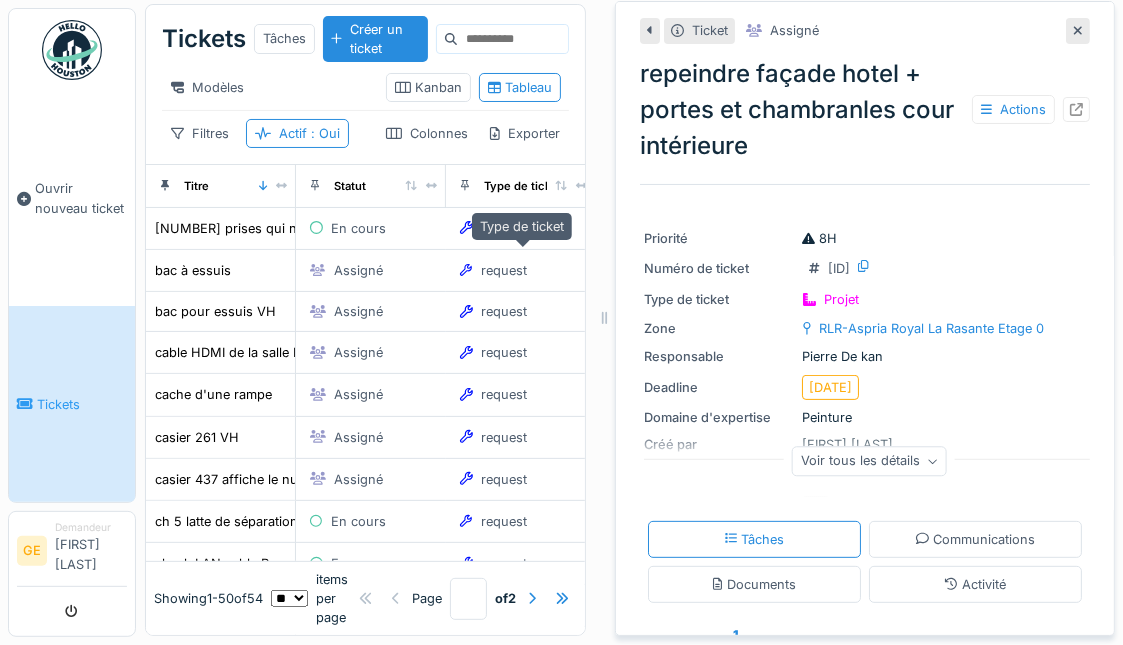 click on "Type de ticket" at bounding box center [523, 186] 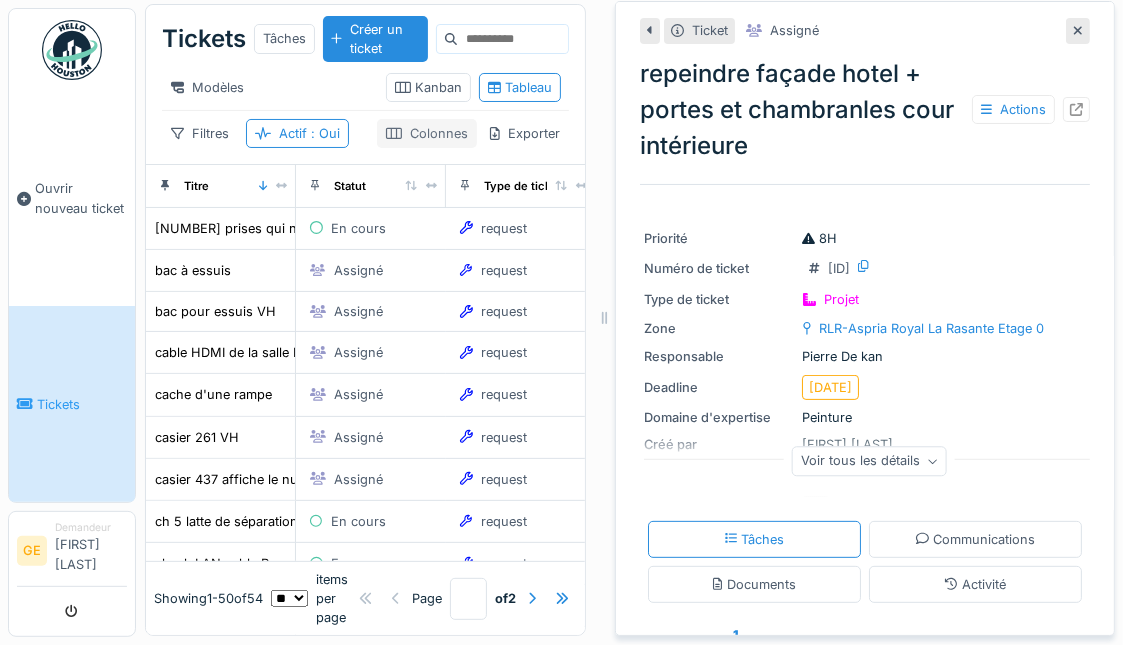 scroll, scrollTop: 0, scrollLeft: 0, axis: both 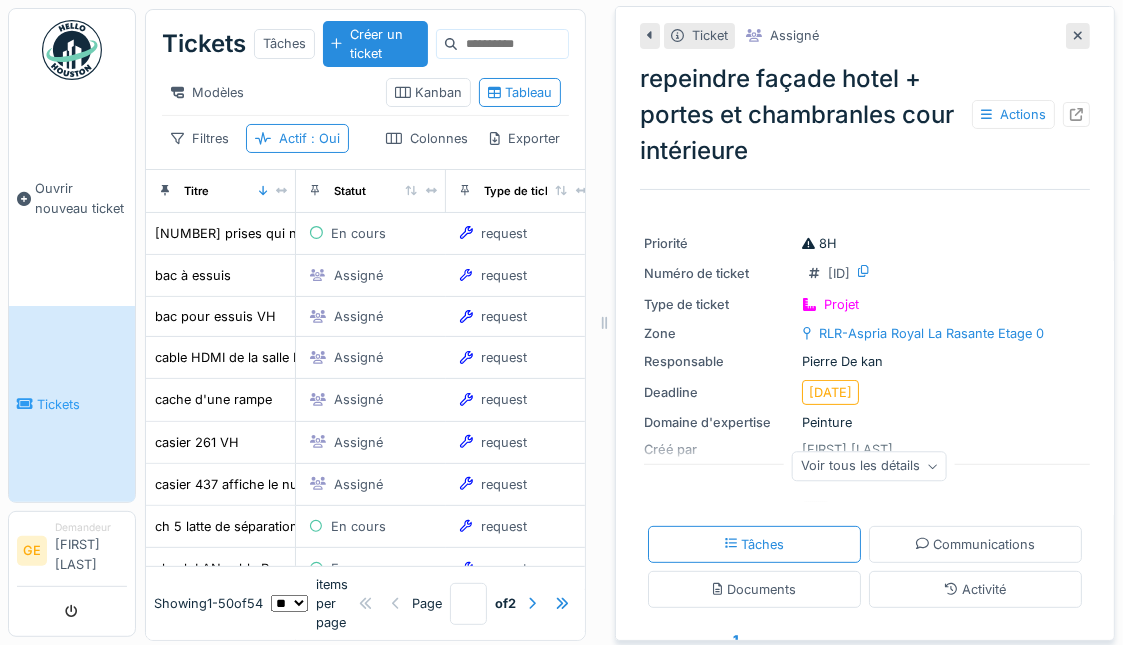 click on "Tickets" at bounding box center (204, 44) 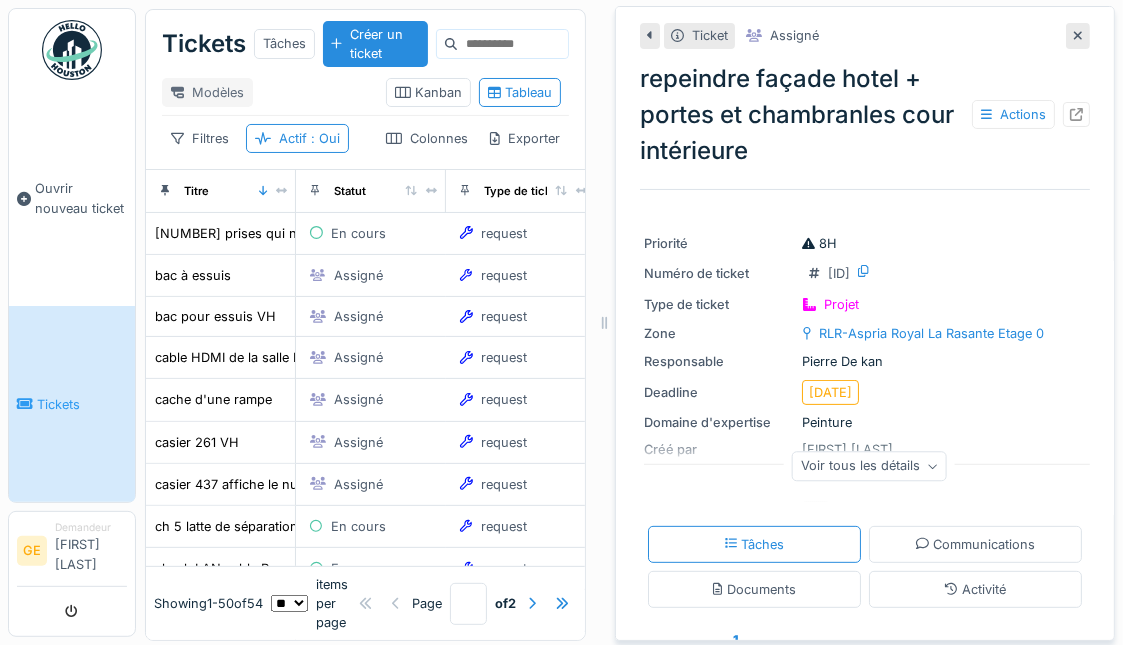 click on "Modèles" at bounding box center [207, 92] 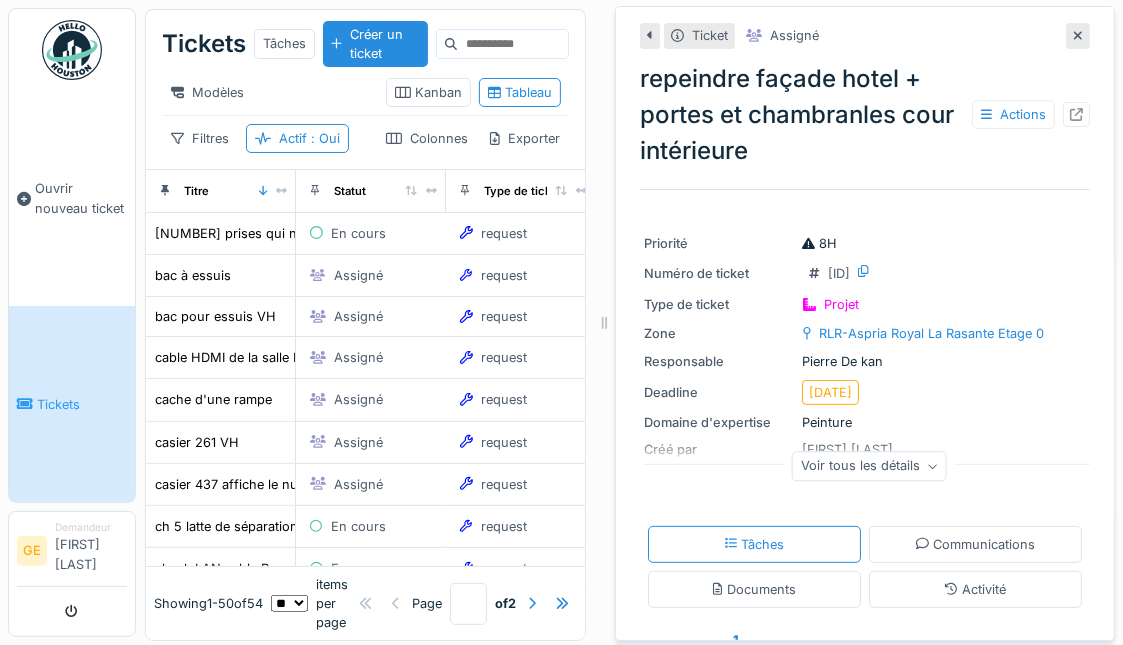 click on "Tickets" at bounding box center [72, 404] 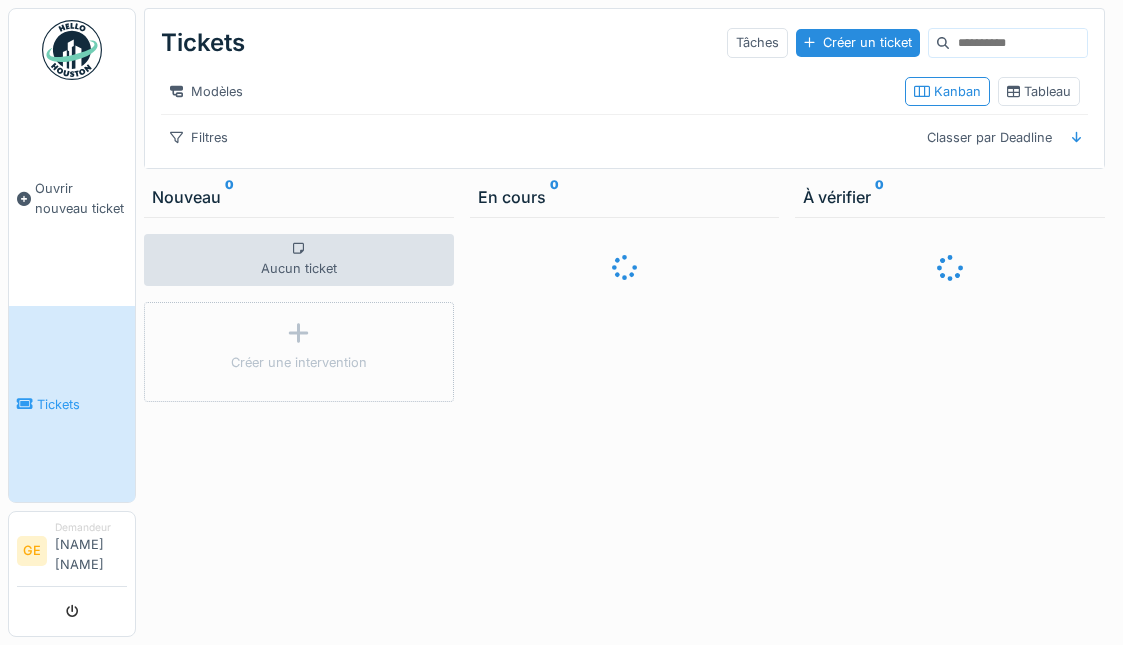 scroll, scrollTop: 0, scrollLeft: 0, axis: both 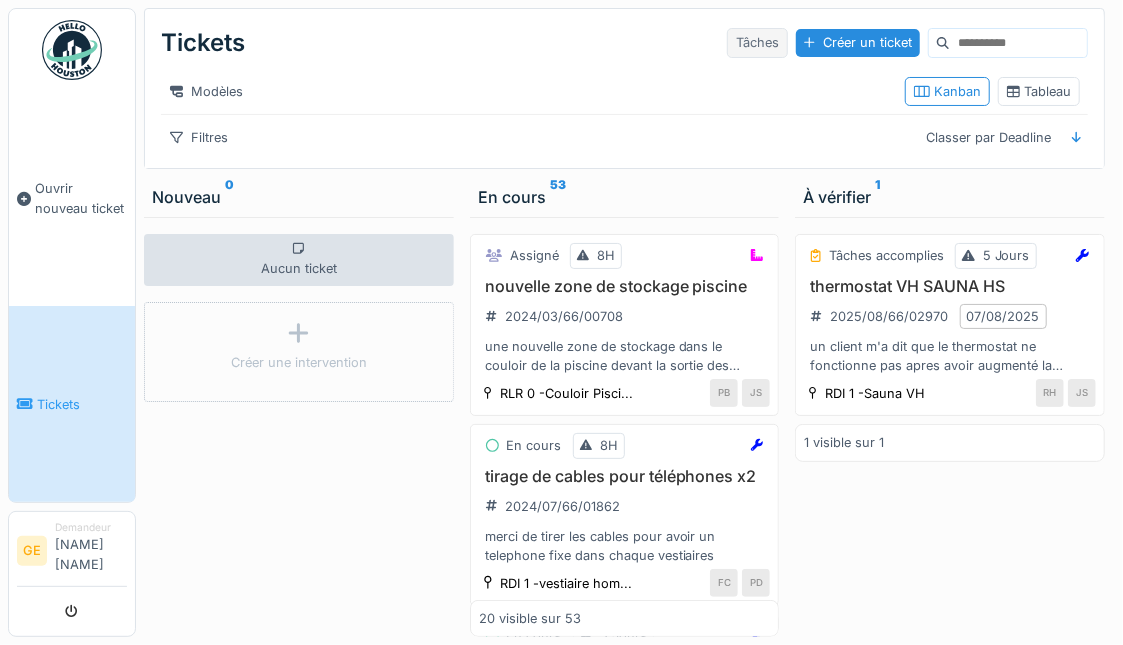 click on "Tâches" at bounding box center (757, 42) 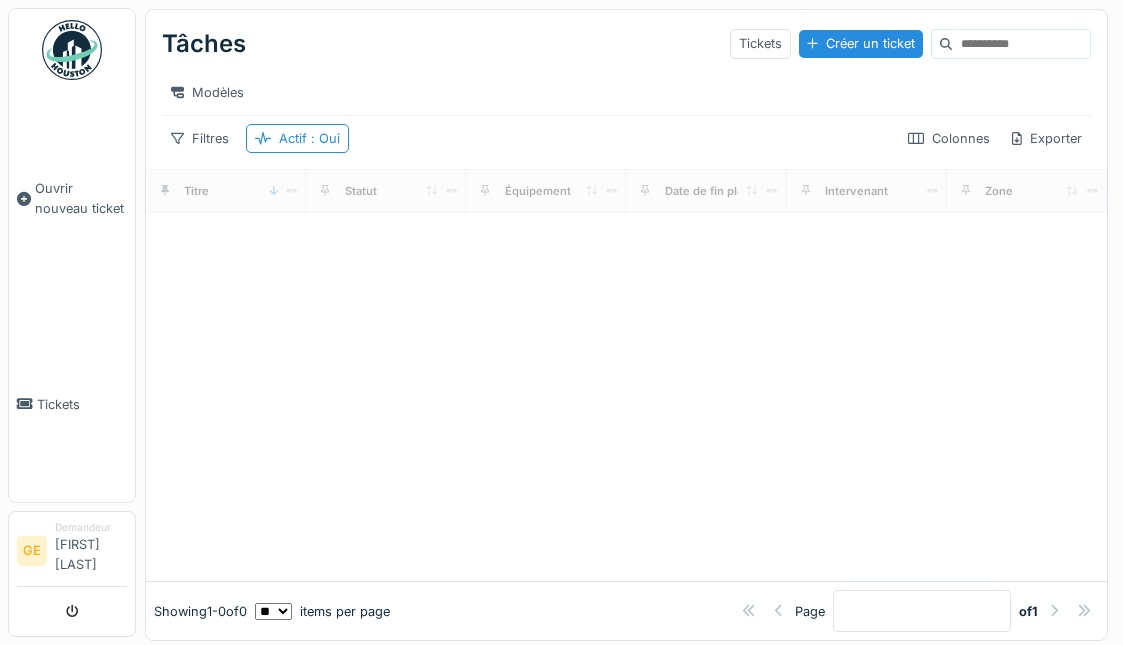 scroll, scrollTop: 0, scrollLeft: 0, axis: both 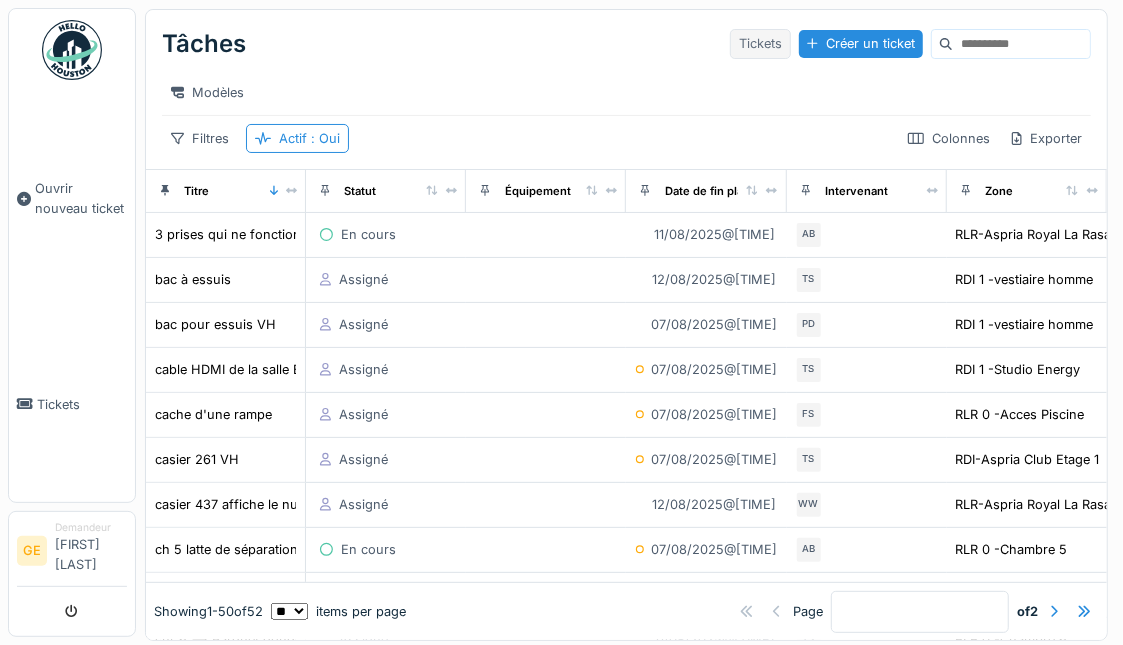 click on "Tickets" at bounding box center [760, 43] 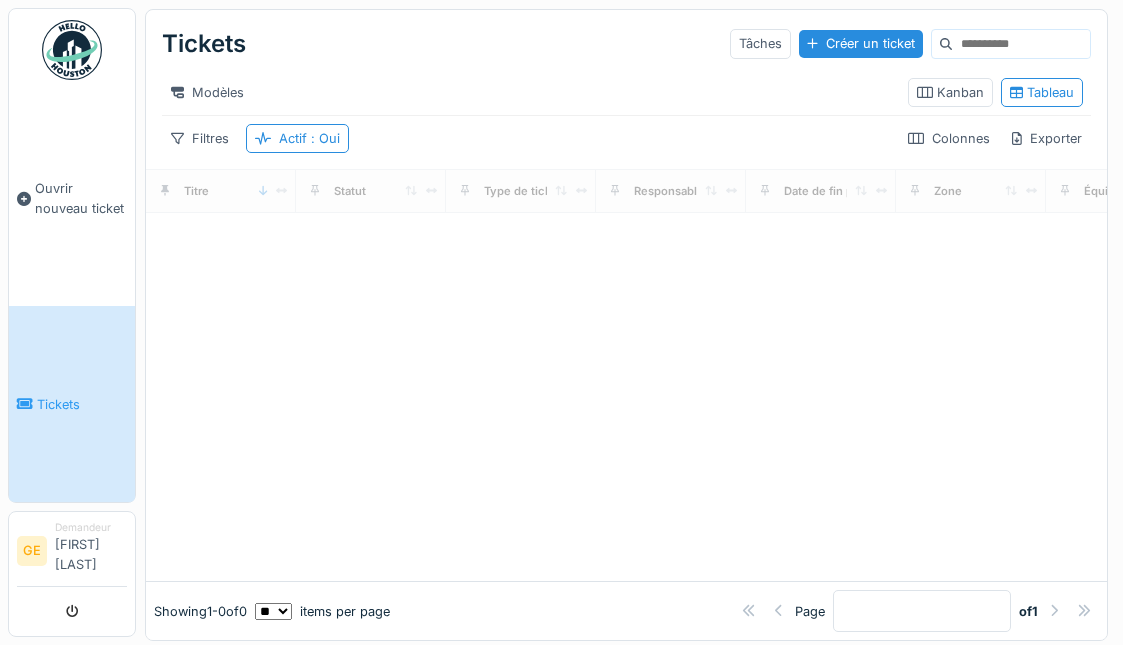 scroll, scrollTop: 0, scrollLeft: 0, axis: both 